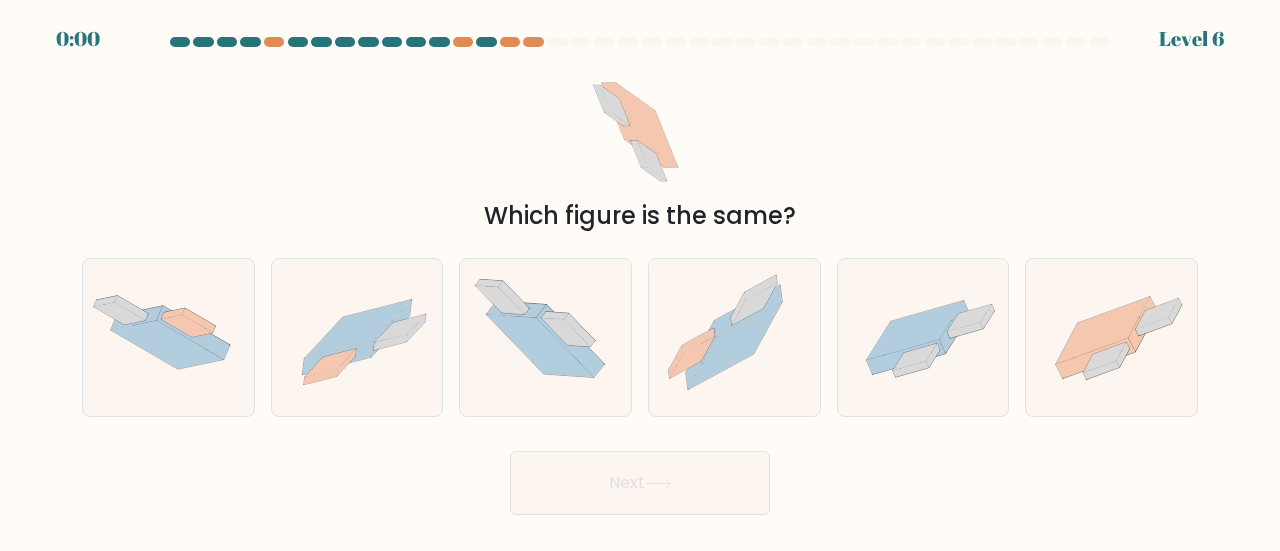 scroll, scrollTop: 0, scrollLeft: 0, axis: both 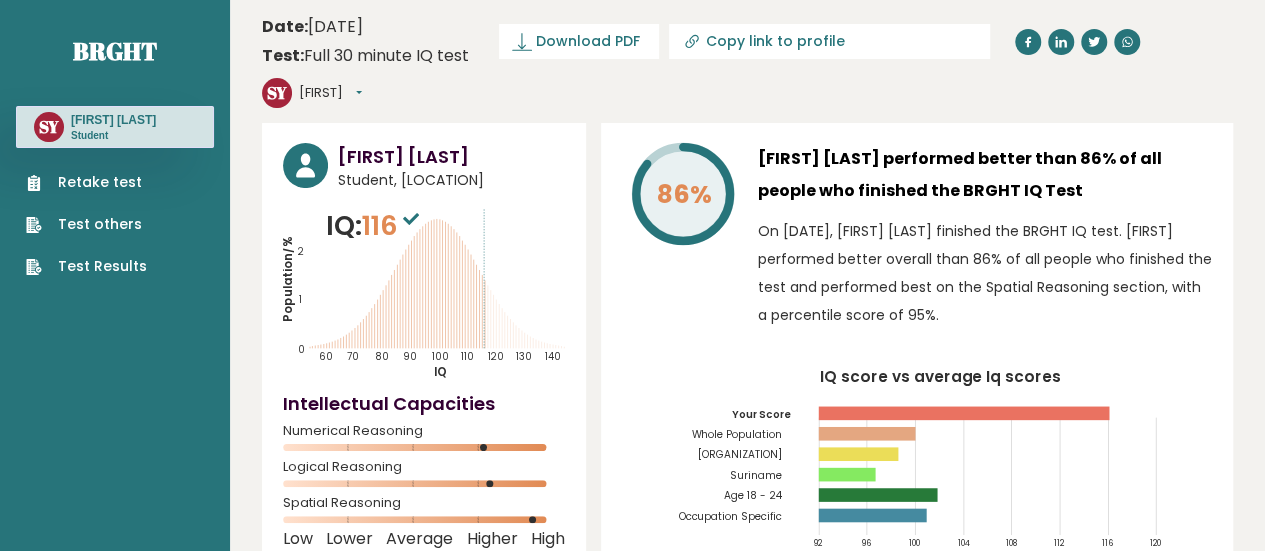 click on "Retake test" at bounding box center (86, 182) 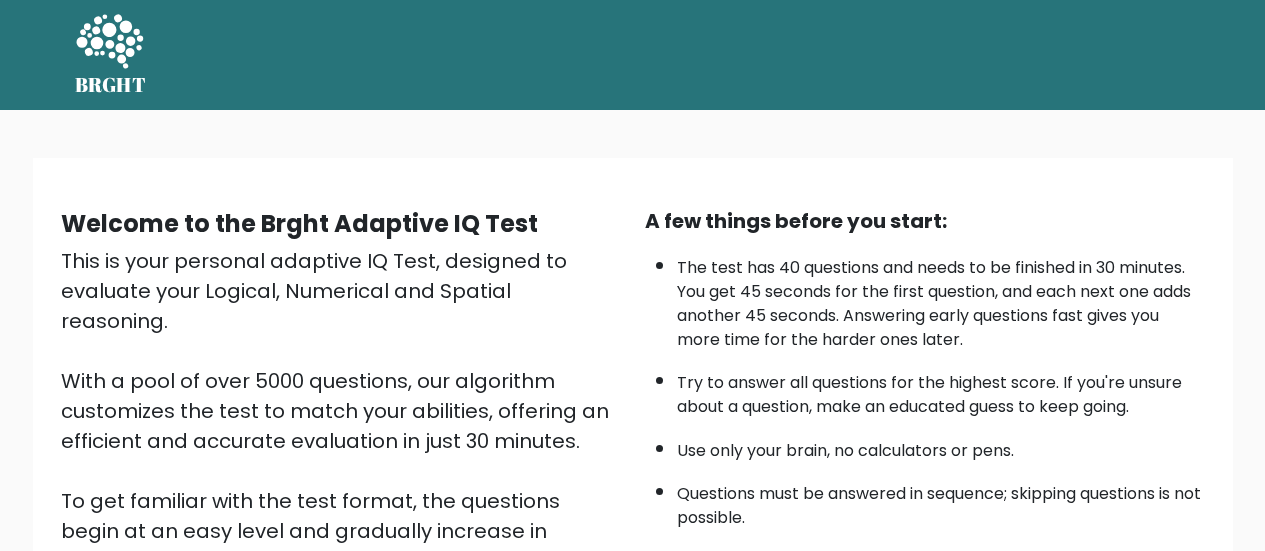 scroll, scrollTop: 0, scrollLeft: 0, axis: both 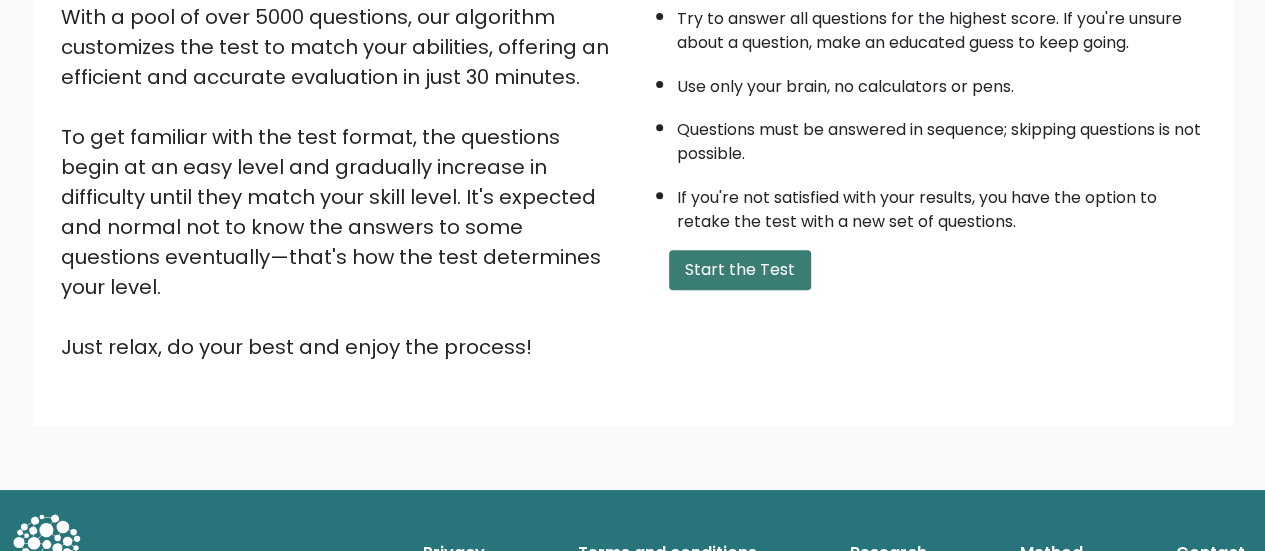 click on "Start the Test" at bounding box center (740, 270) 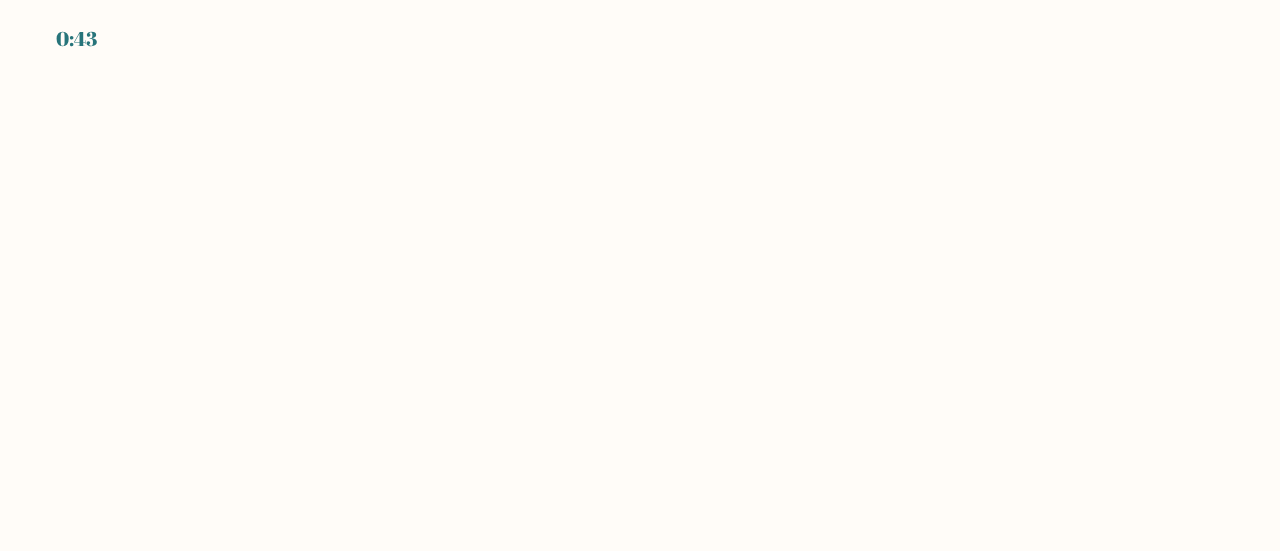 scroll, scrollTop: 0, scrollLeft: 0, axis: both 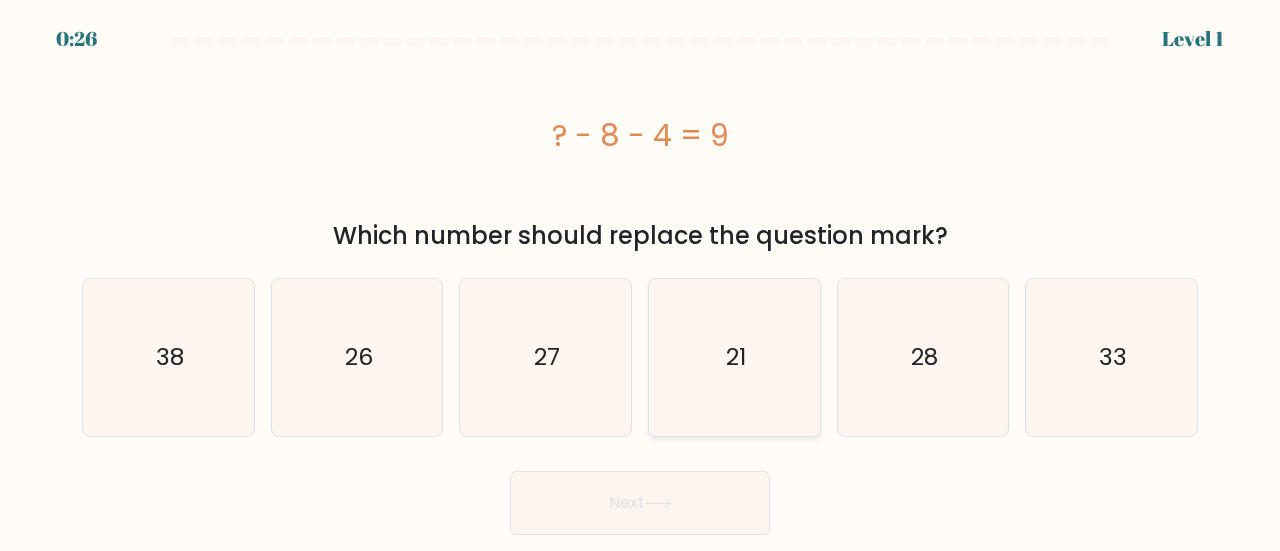 click on "21" 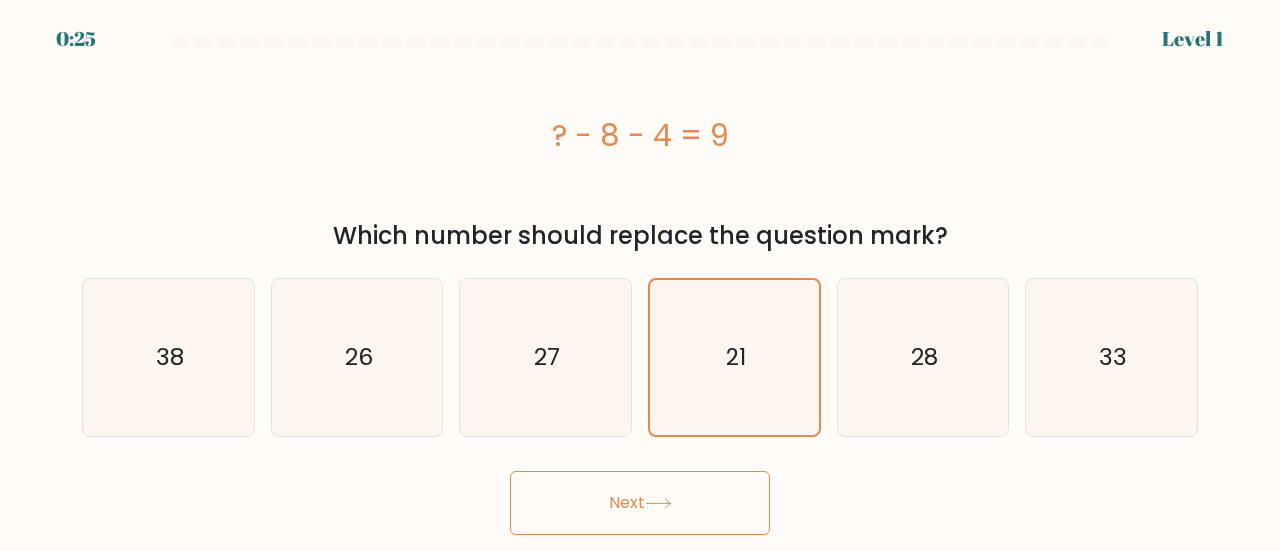 click on "Next" at bounding box center [640, 503] 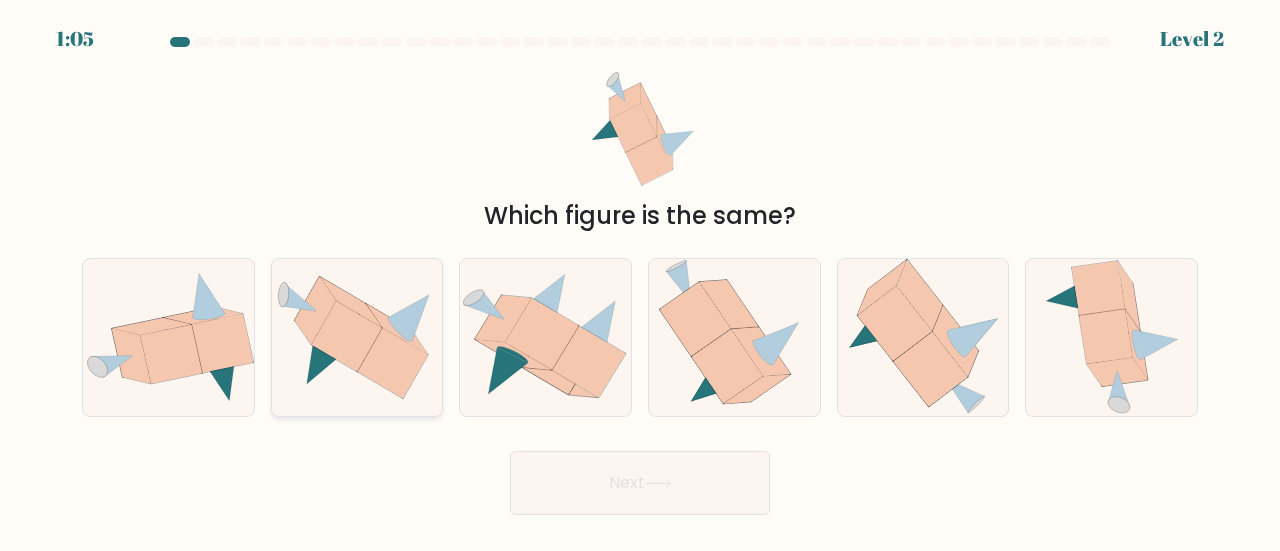 click 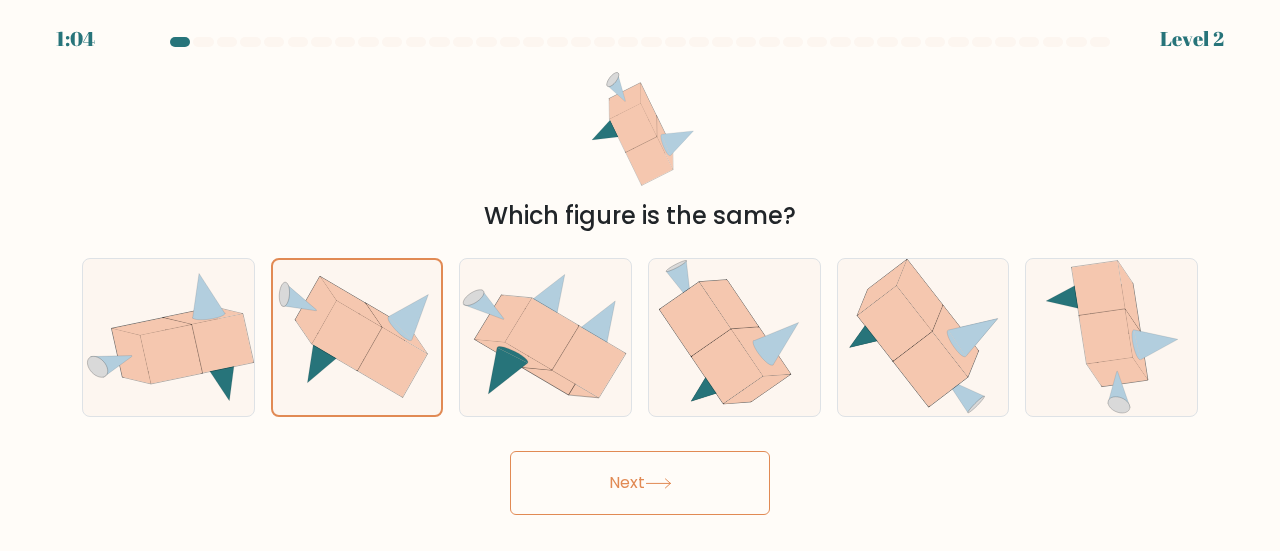 click on "Next" at bounding box center (640, 483) 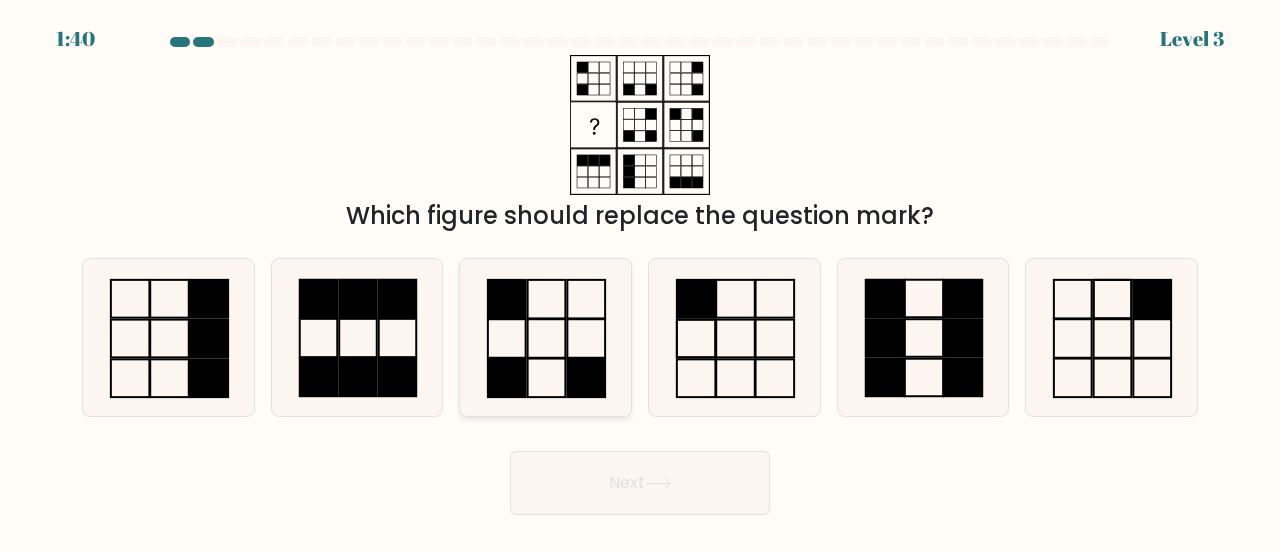 click 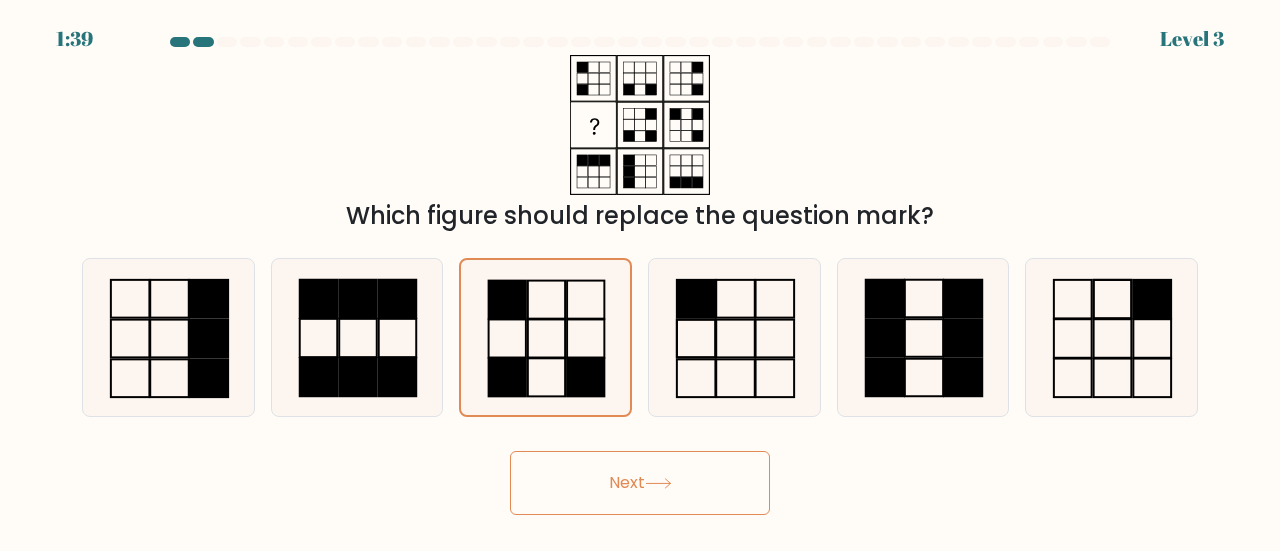 click on "Next" at bounding box center [640, 483] 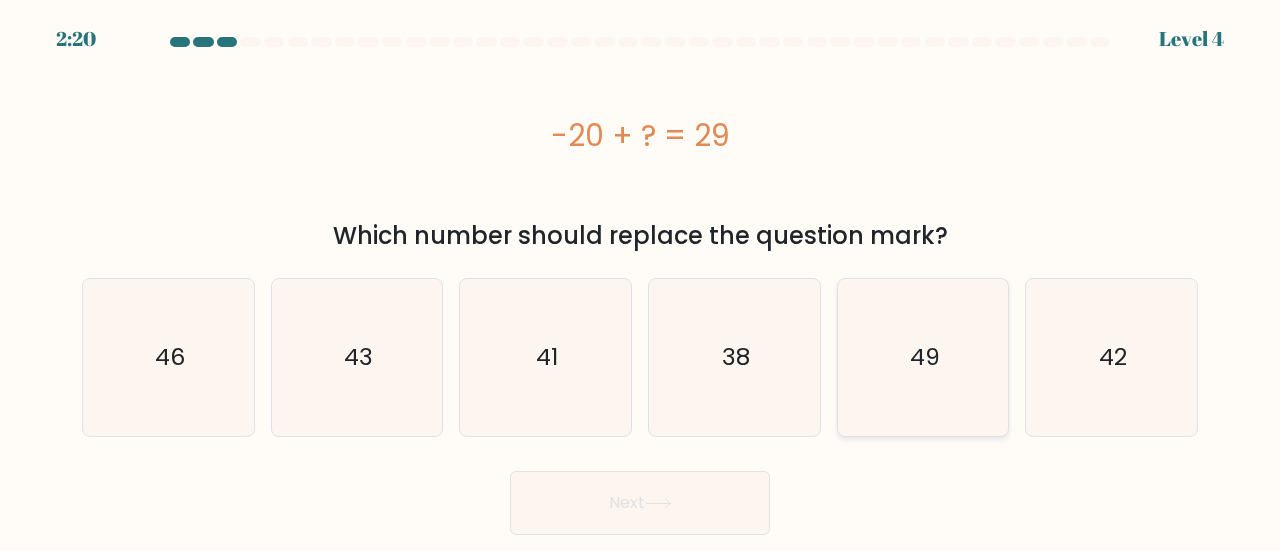 click on "49" 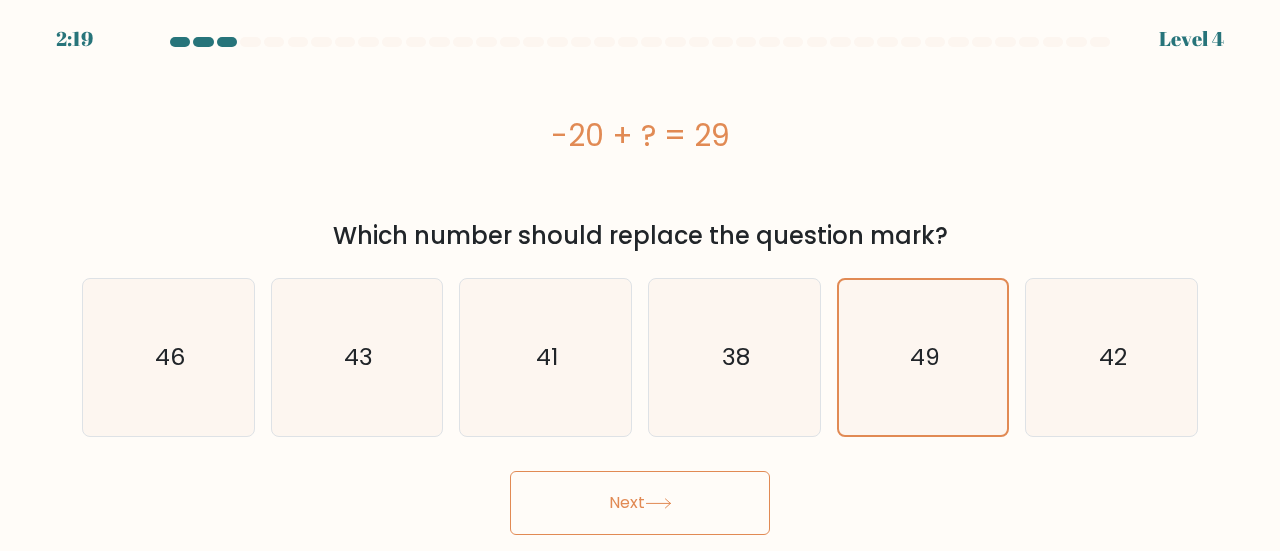 click on "Next" at bounding box center [640, 503] 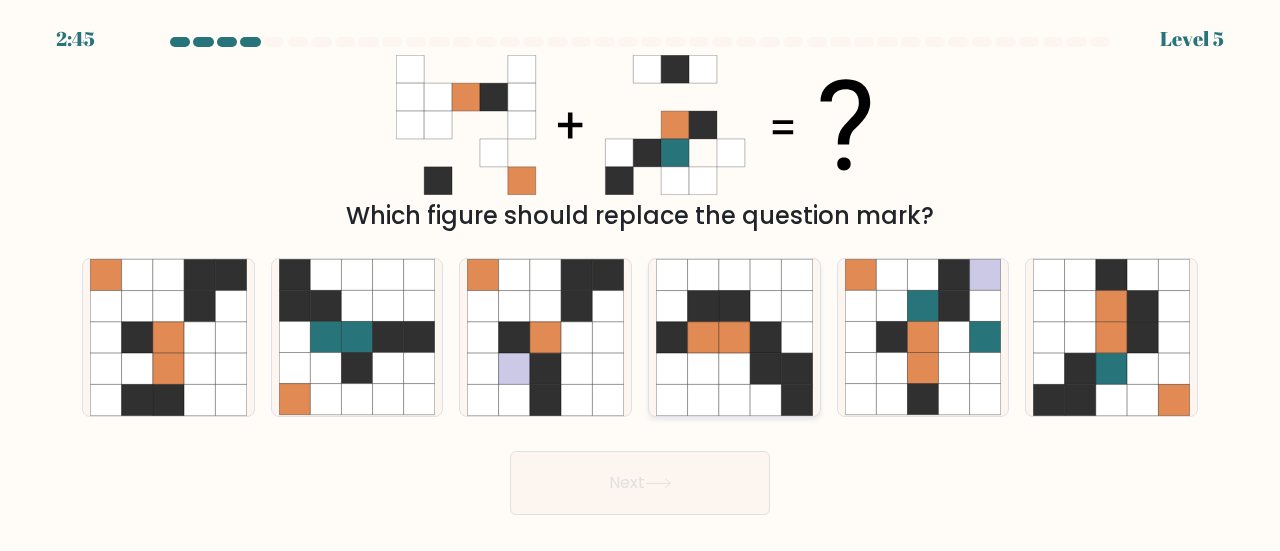 click 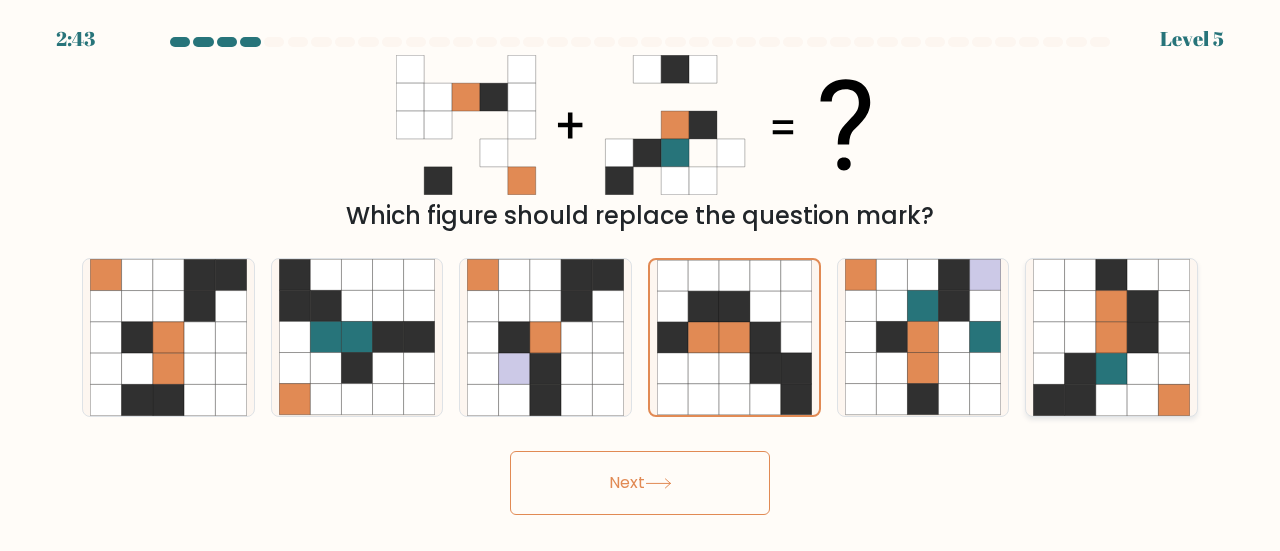 click 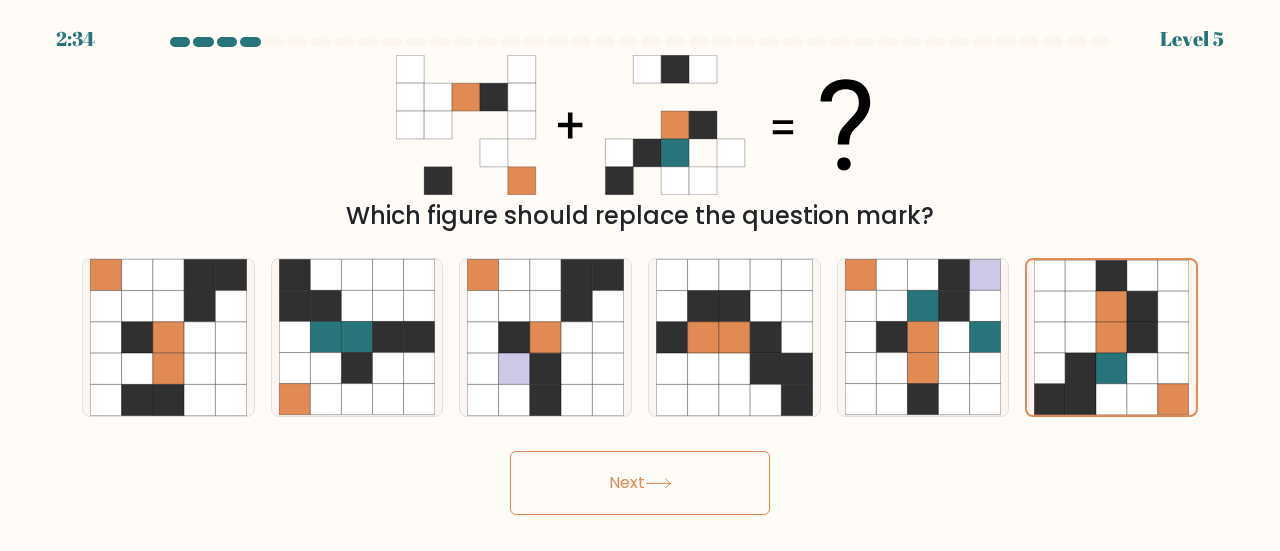 drag, startPoint x: 674, startPoint y: 472, endPoint x: 732, endPoint y: 482, distance: 58.855755 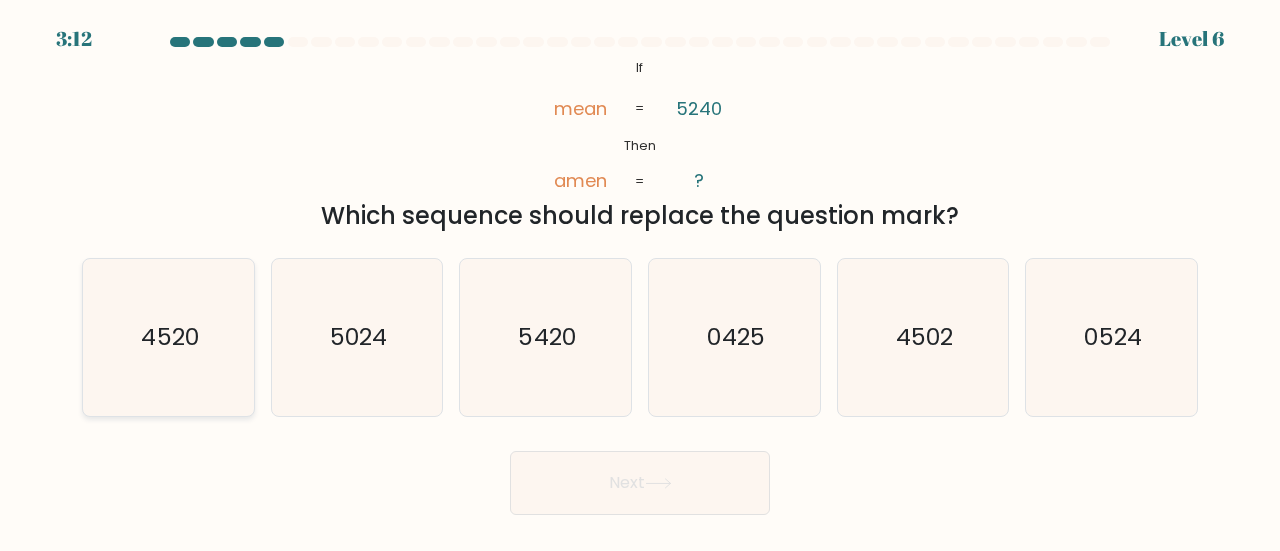 click on "4520" 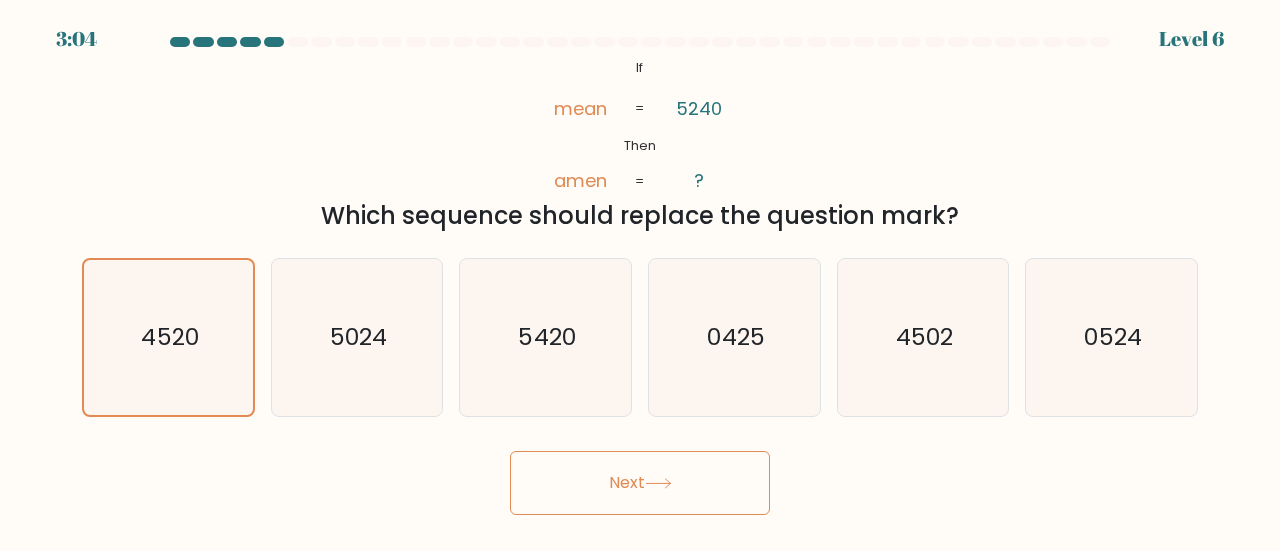 click on "3:04
Level 6" at bounding box center [640, 275] 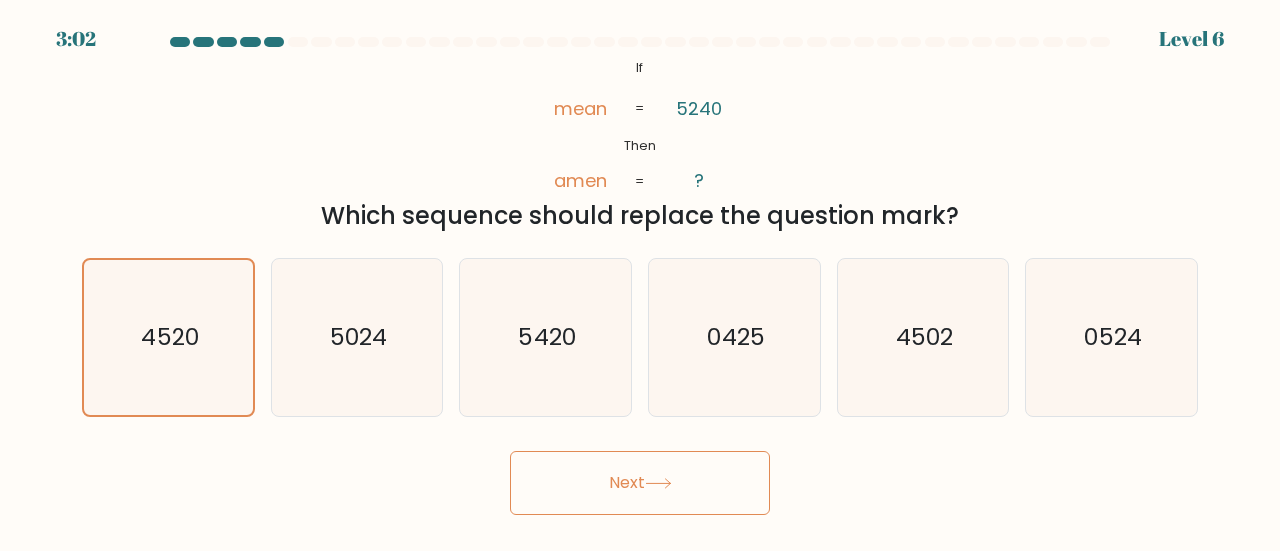 click on "Next" at bounding box center (640, 483) 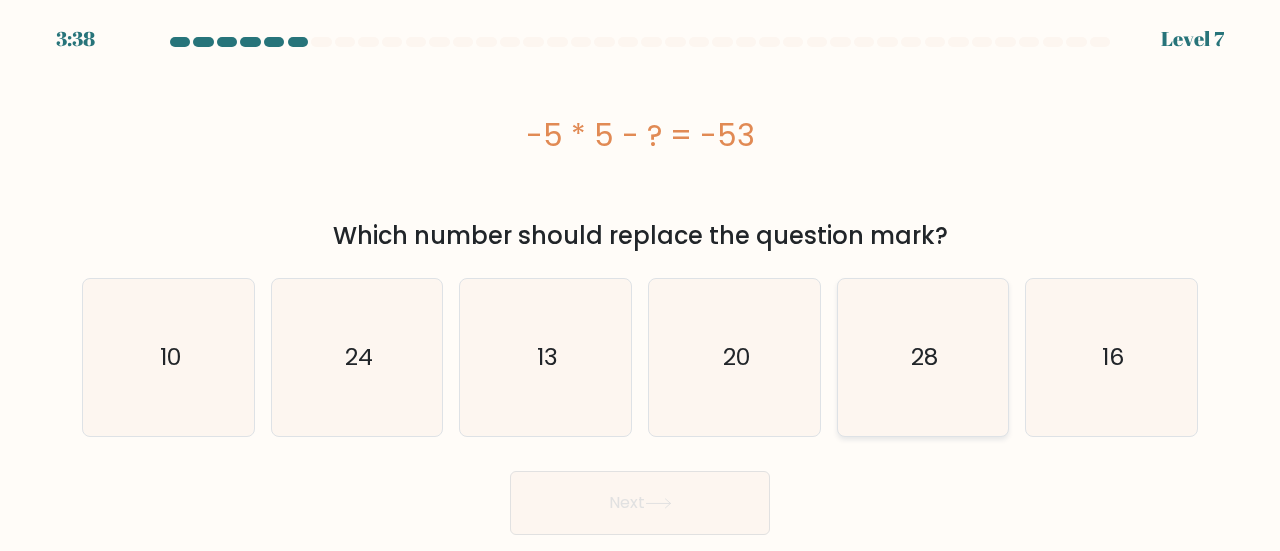click on "28" 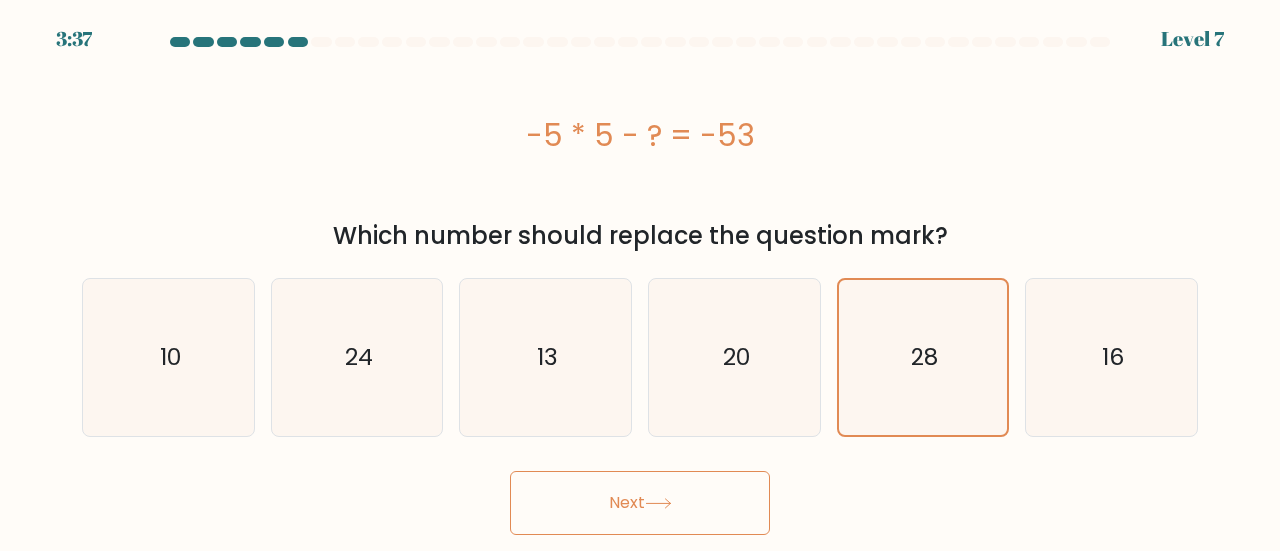 click on "3:37
Level 7" at bounding box center (640, 275) 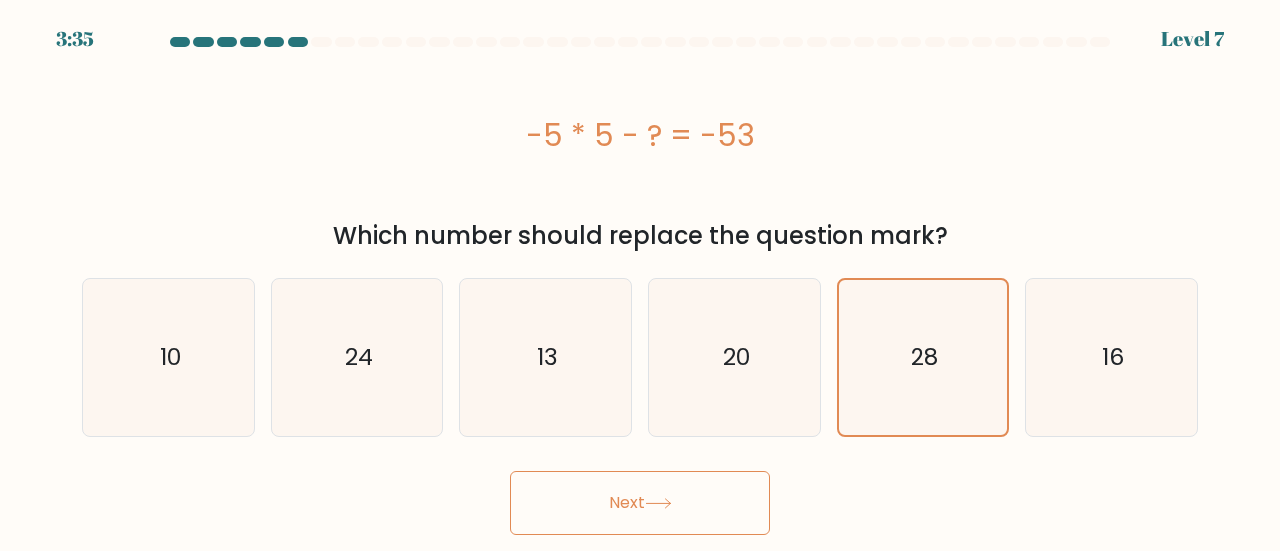 click on "Next" at bounding box center (640, 503) 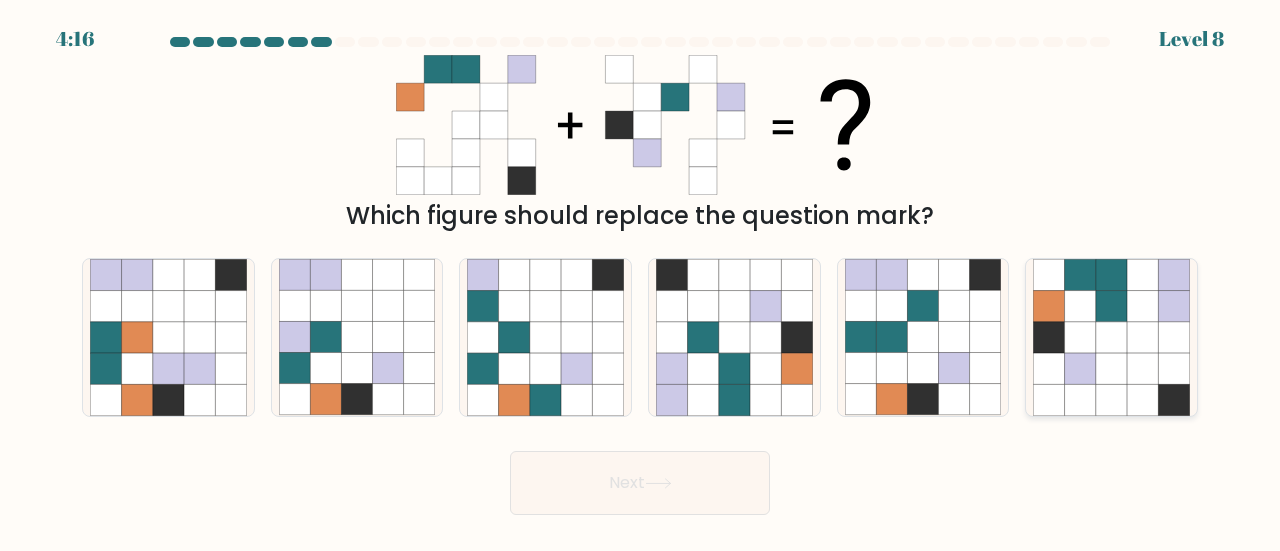 click 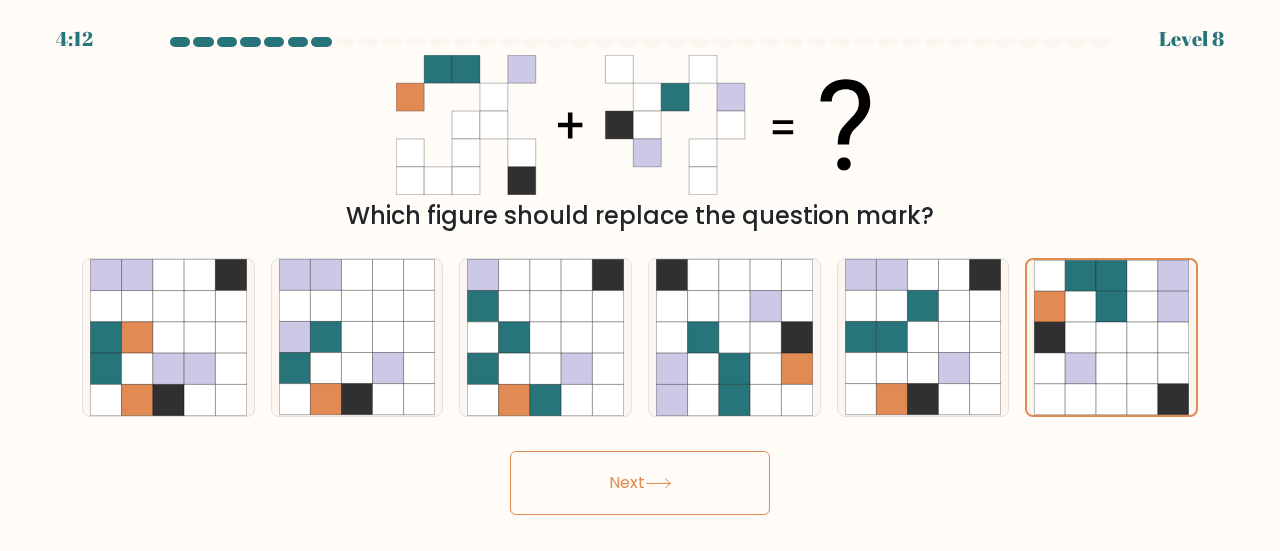 click on "Next" at bounding box center [640, 483] 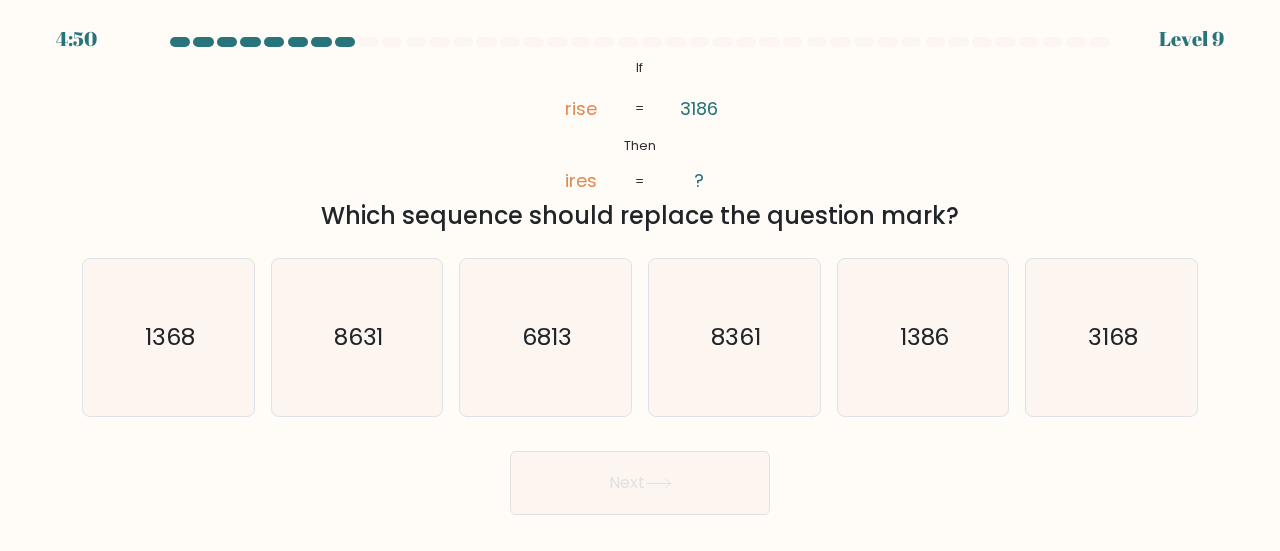 drag, startPoint x: 96, startPoint y: 467, endPoint x: 67, endPoint y: 573, distance: 109.89541 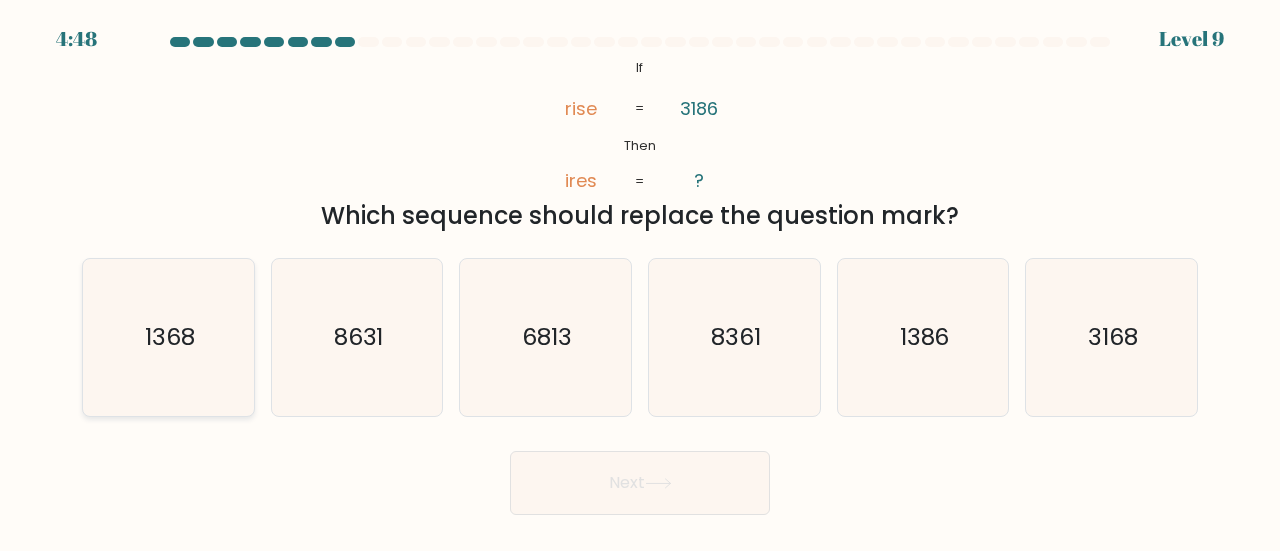 click on "1368" 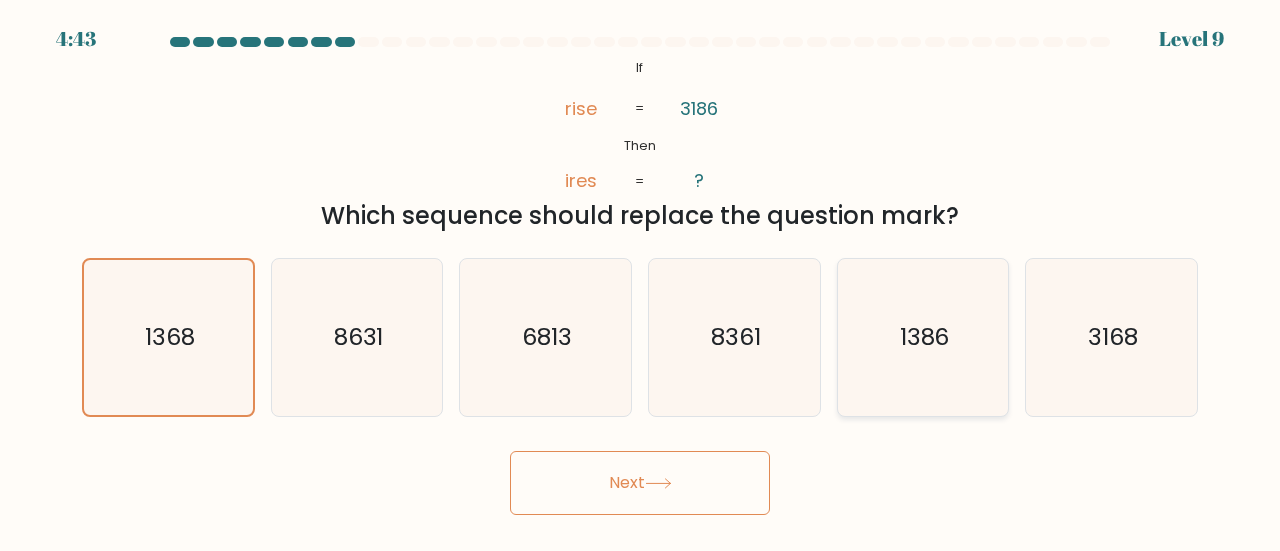 click on "1386" 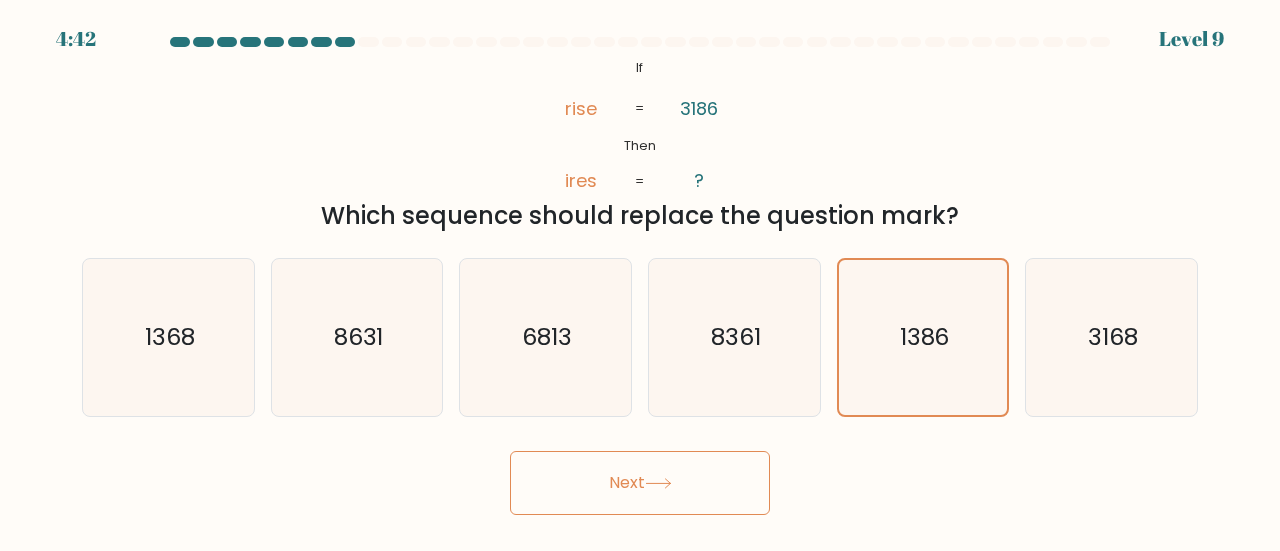drag, startPoint x: 634, startPoint y: 480, endPoint x: 546, endPoint y: 598, distance: 147.20055 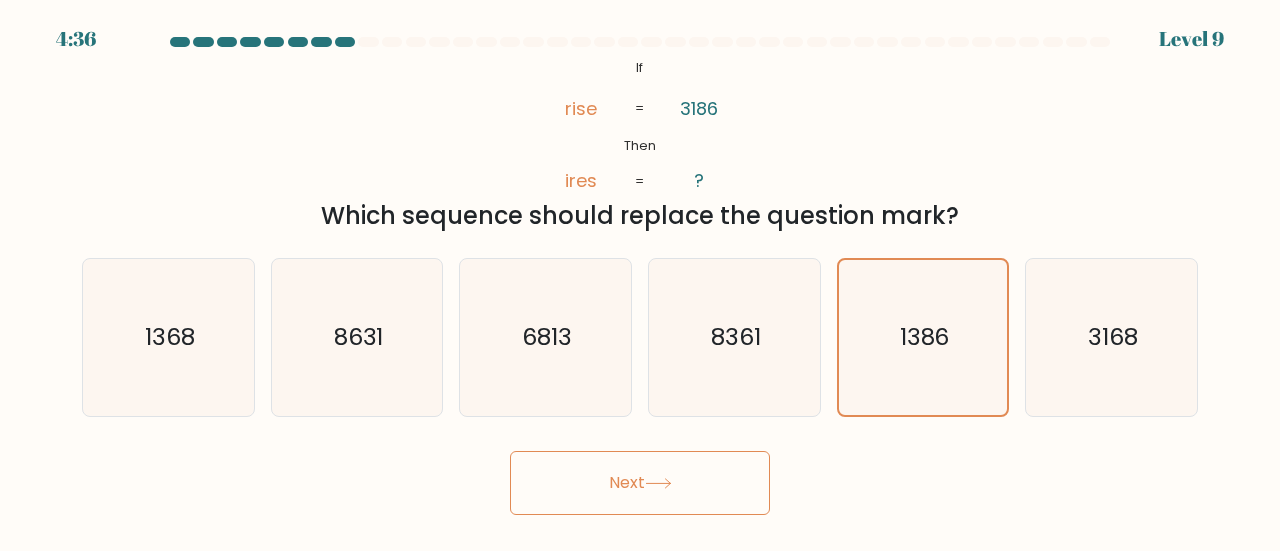 click on "Next" at bounding box center [640, 483] 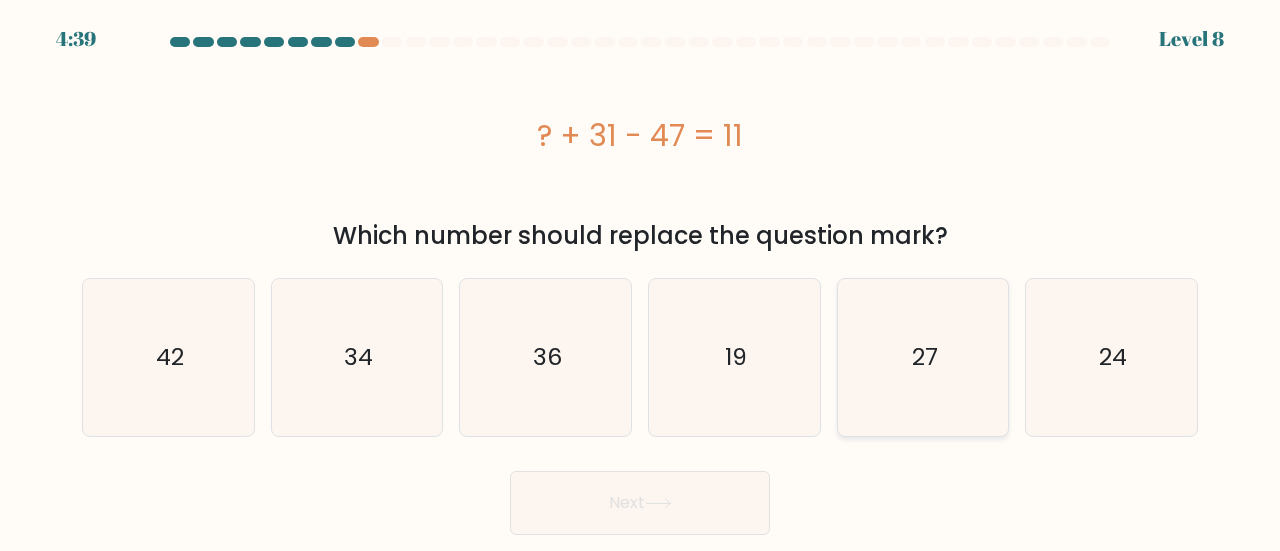 click on "27" 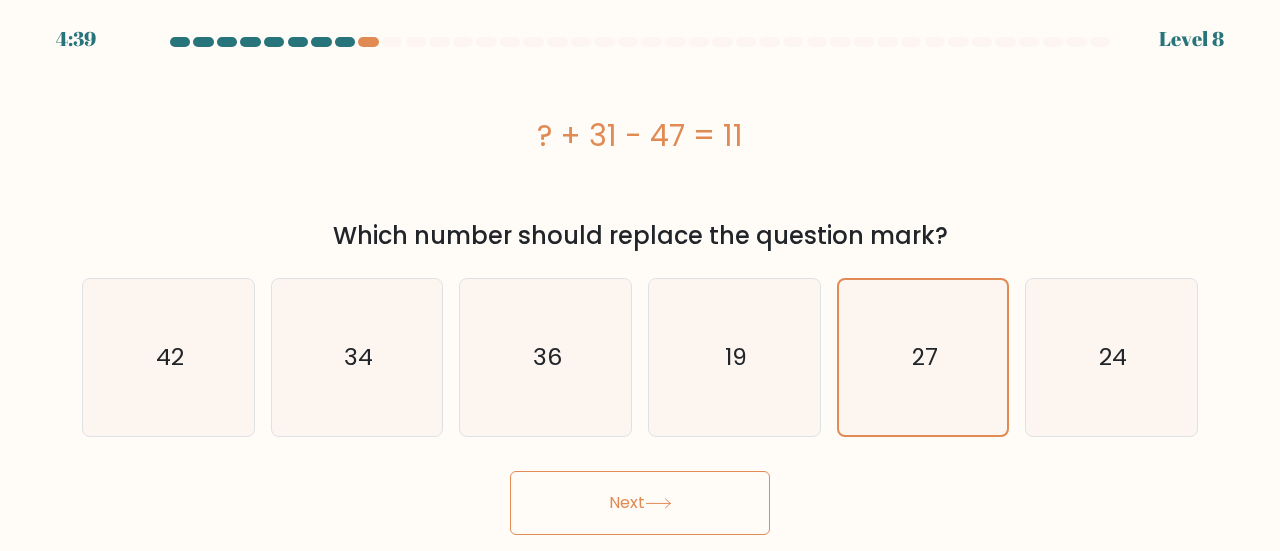 click on "4:39
Level 8" at bounding box center (640, 275) 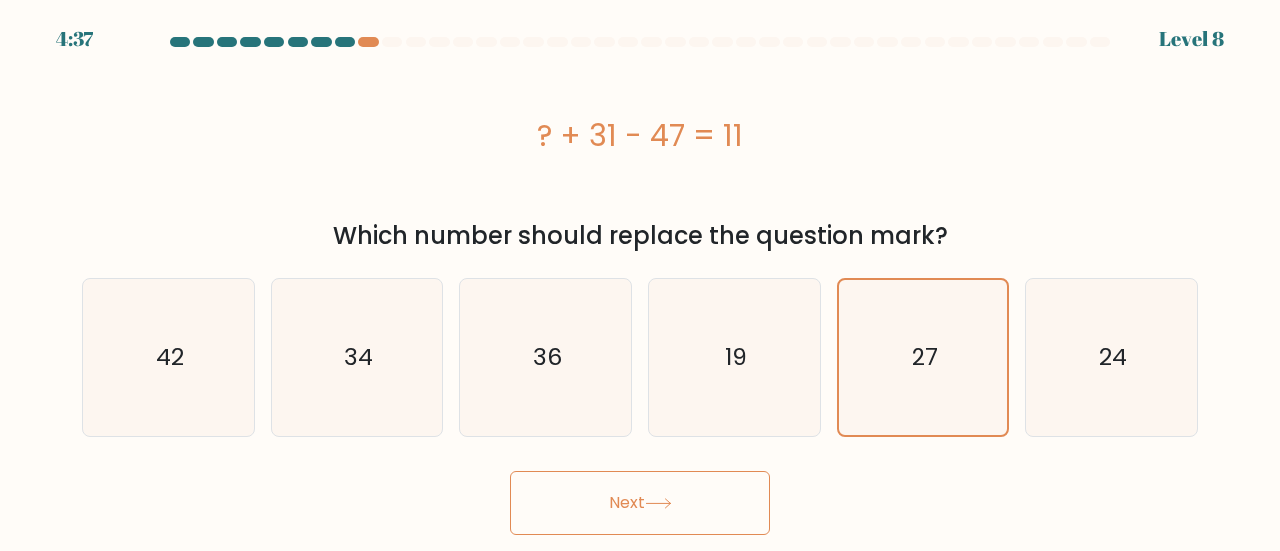 click on "Next" at bounding box center (640, 503) 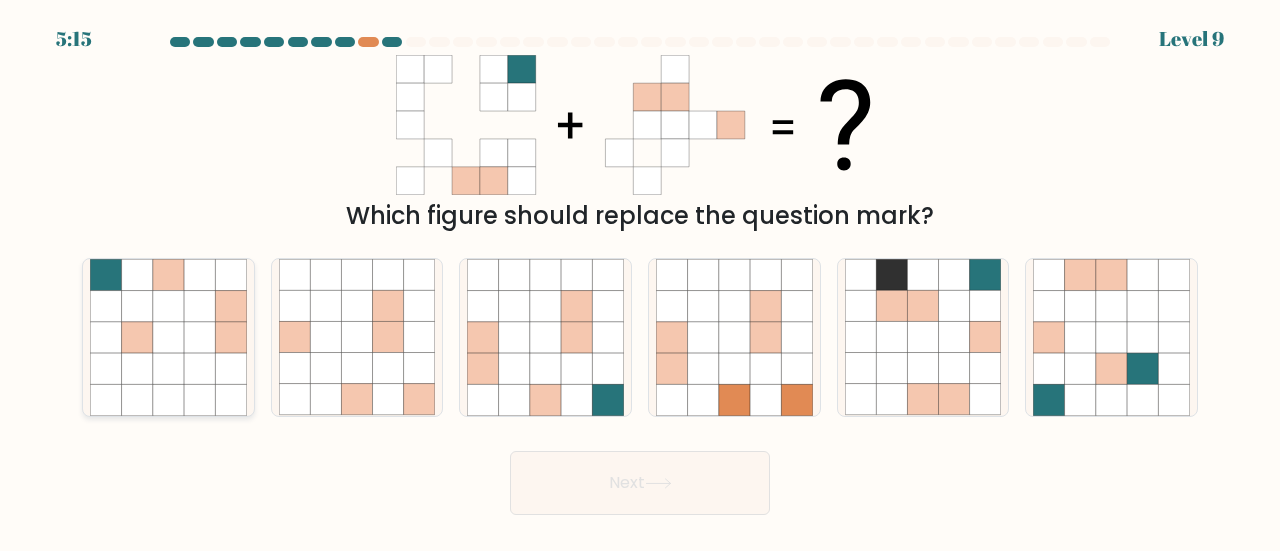 click 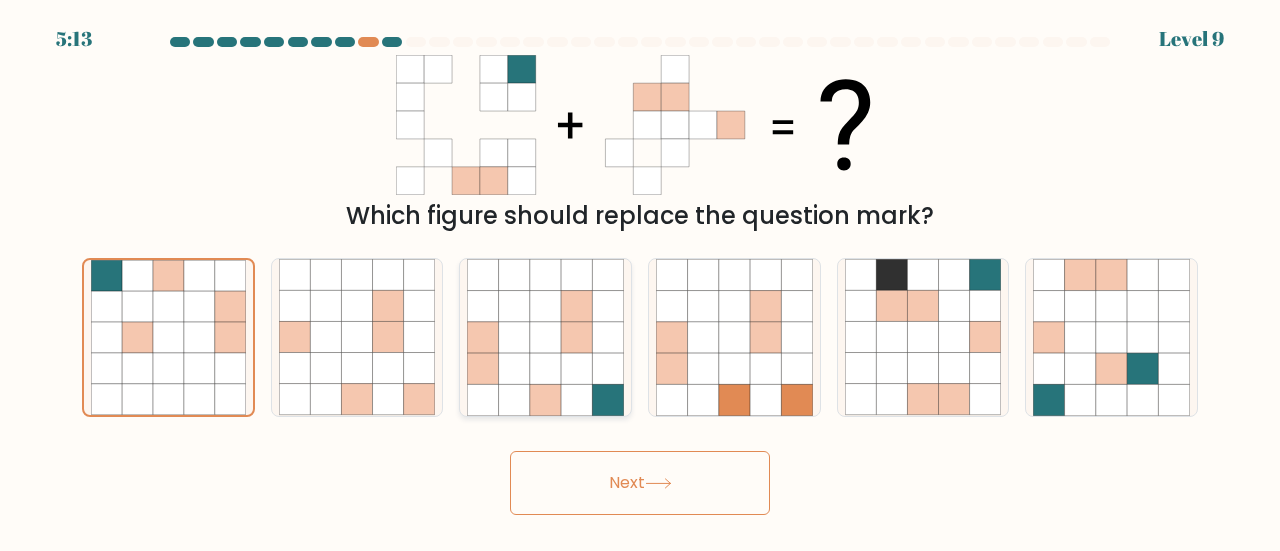 click 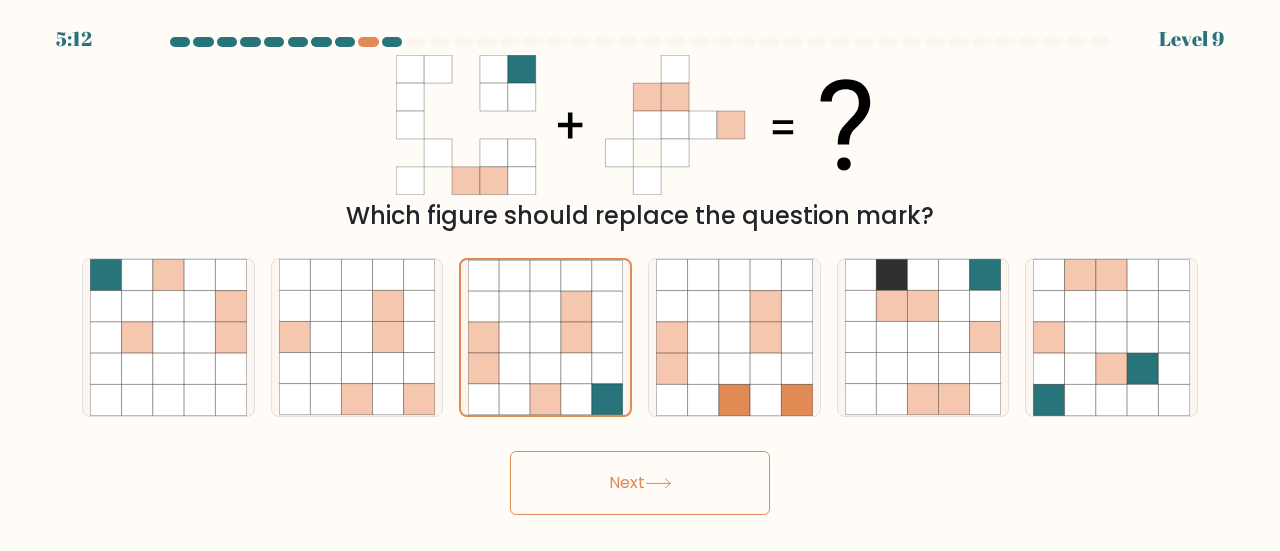 click on "5:12
Level 9" at bounding box center (640, 275) 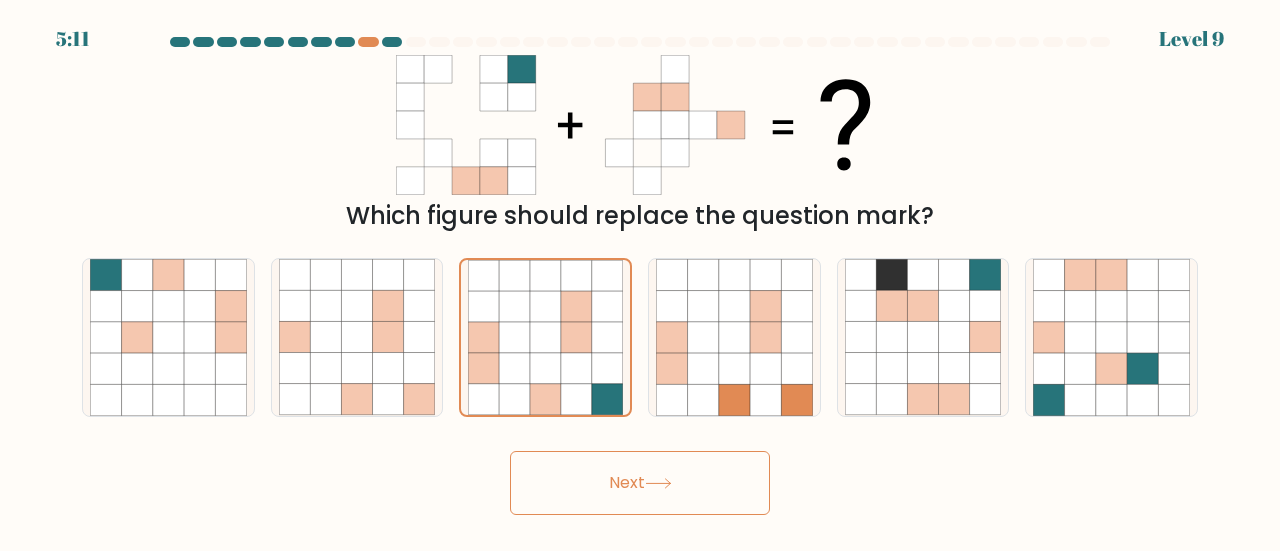 click on "Next" at bounding box center (640, 483) 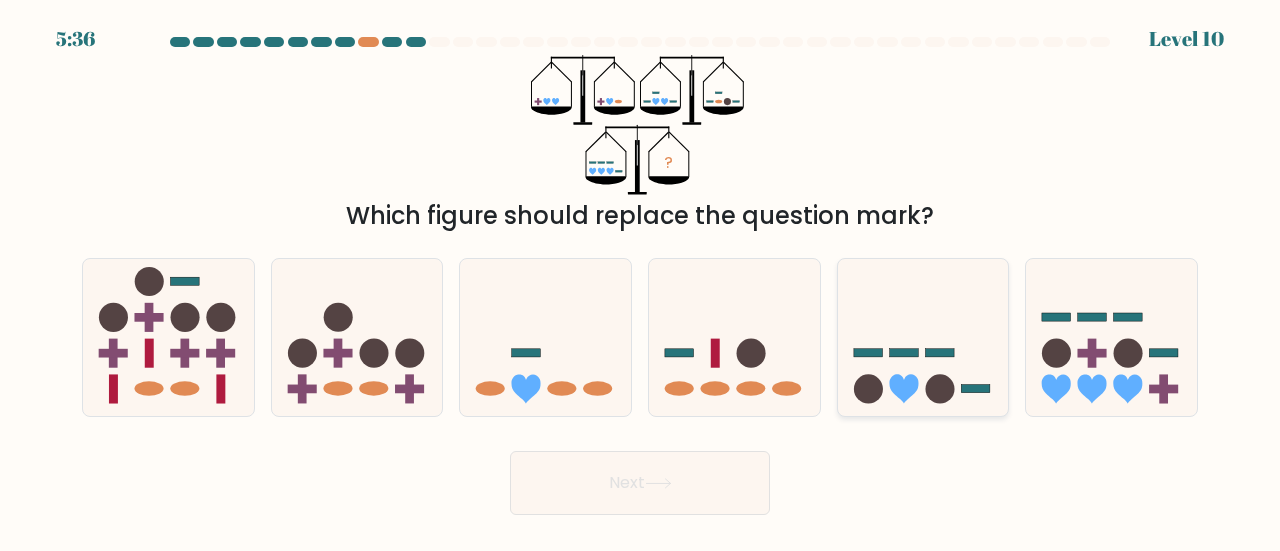 click 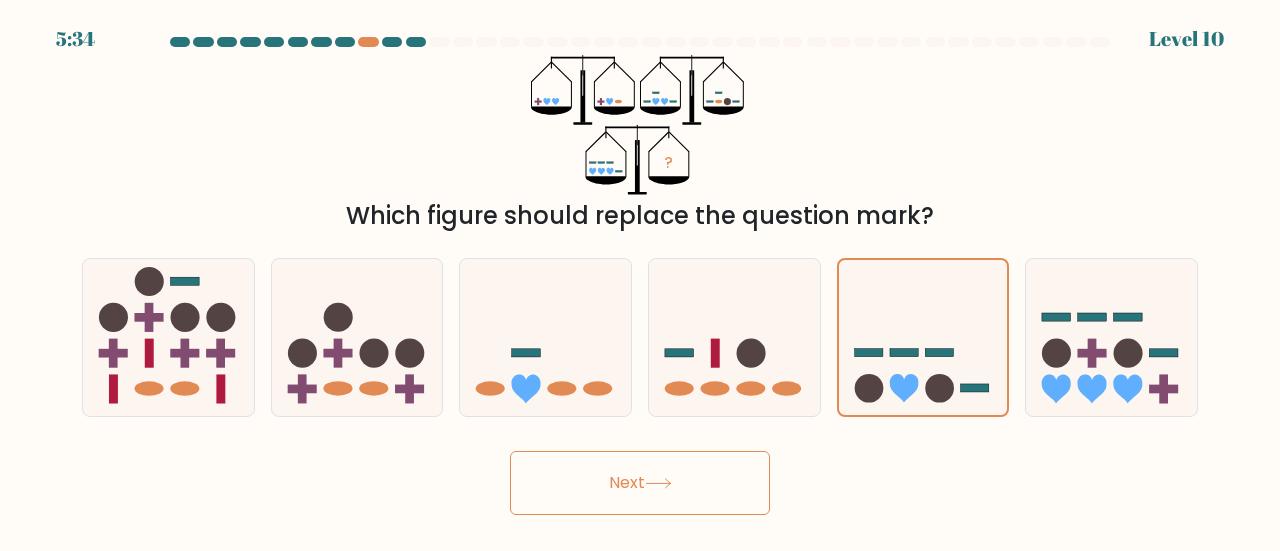 click on "Next" at bounding box center [640, 483] 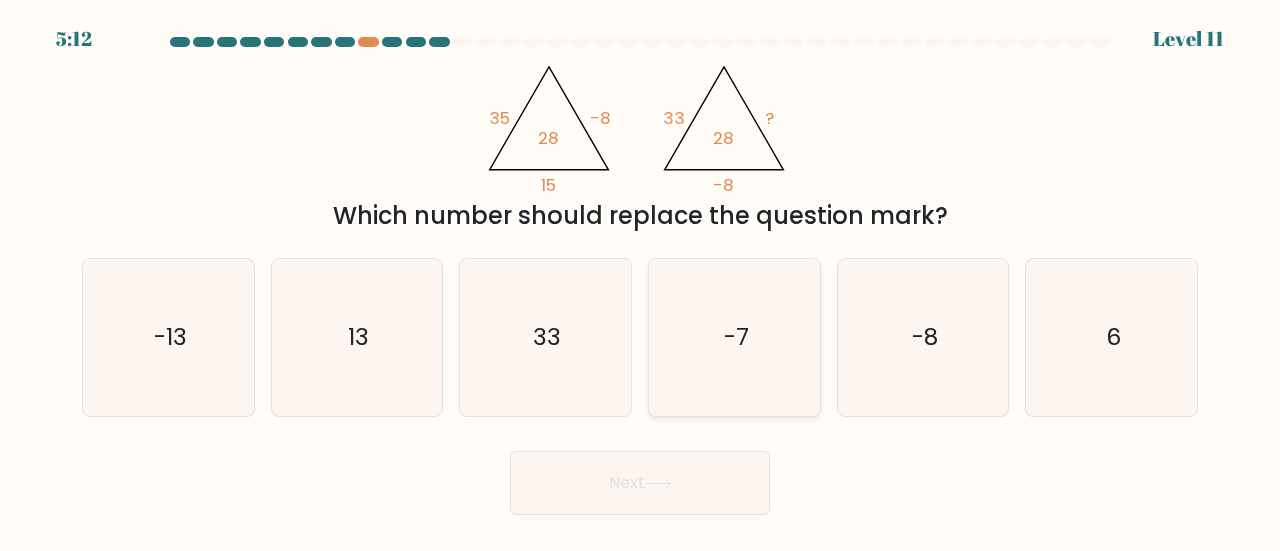 click on "-7" 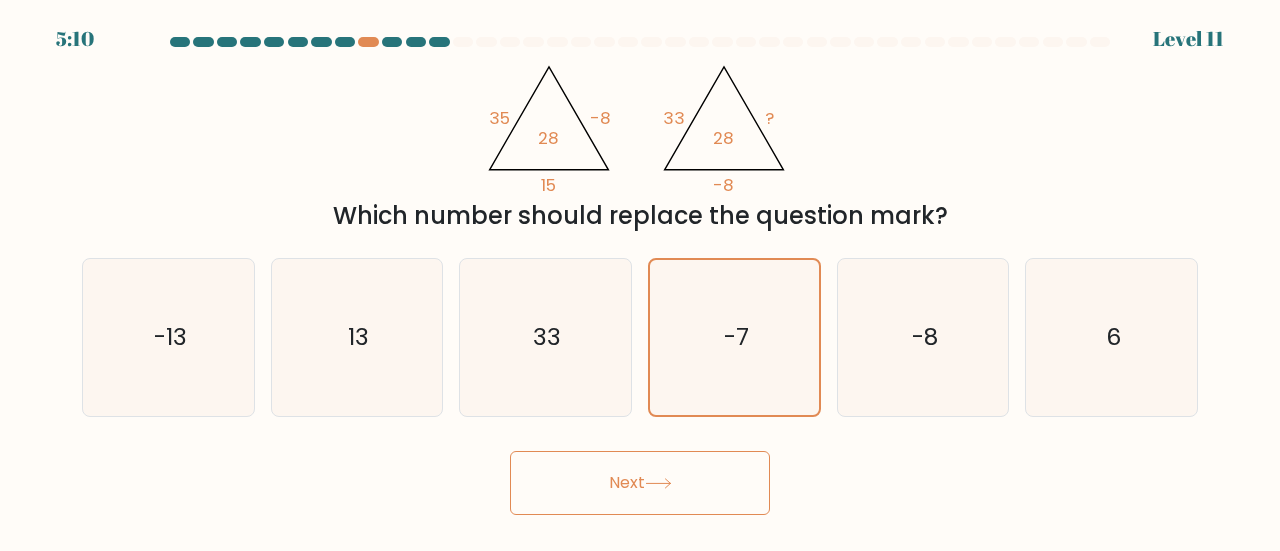 click on "Next" at bounding box center (640, 483) 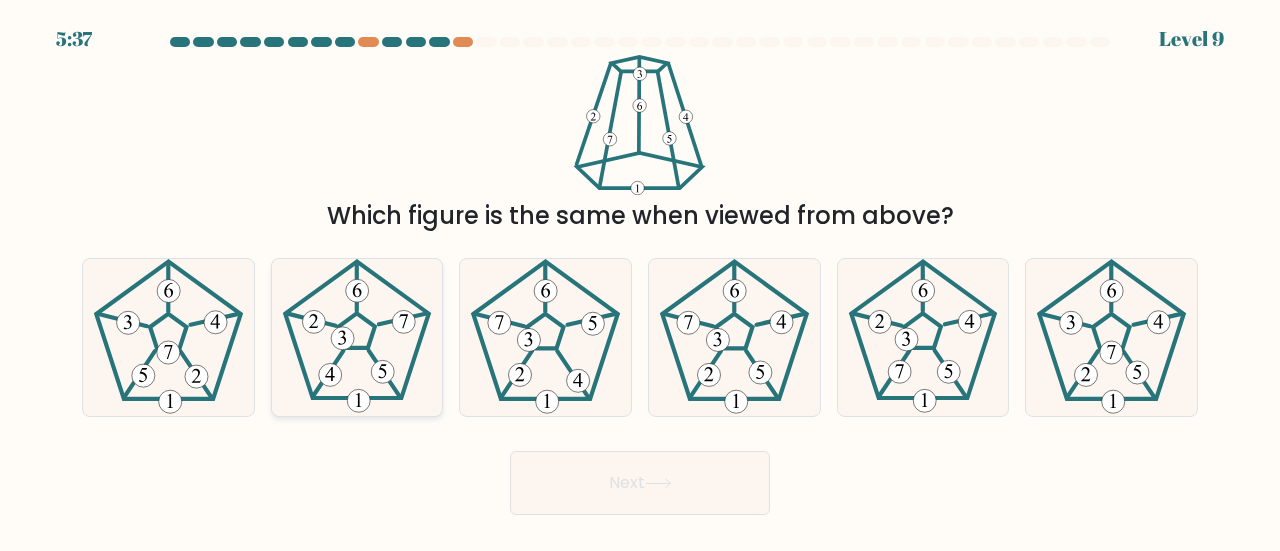 click 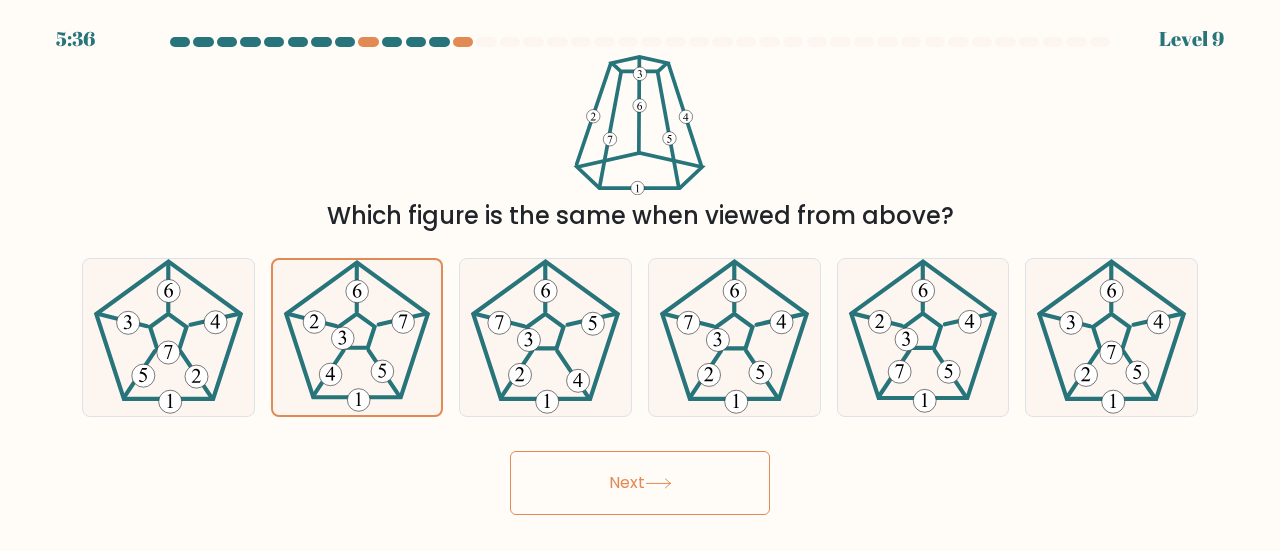click on "Next" at bounding box center (640, 483) 